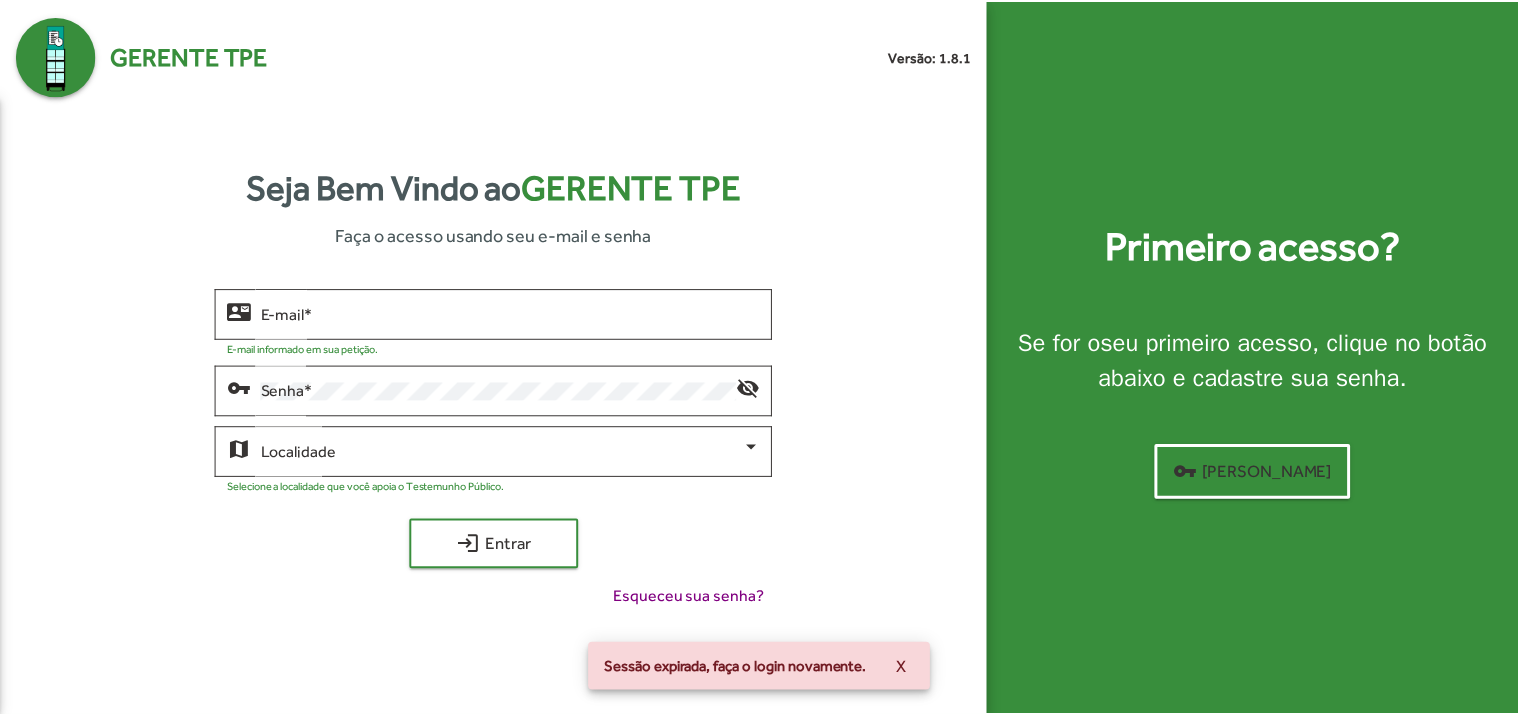 scroll, scrollTop: 0, scrollLeft: 0, axis: both 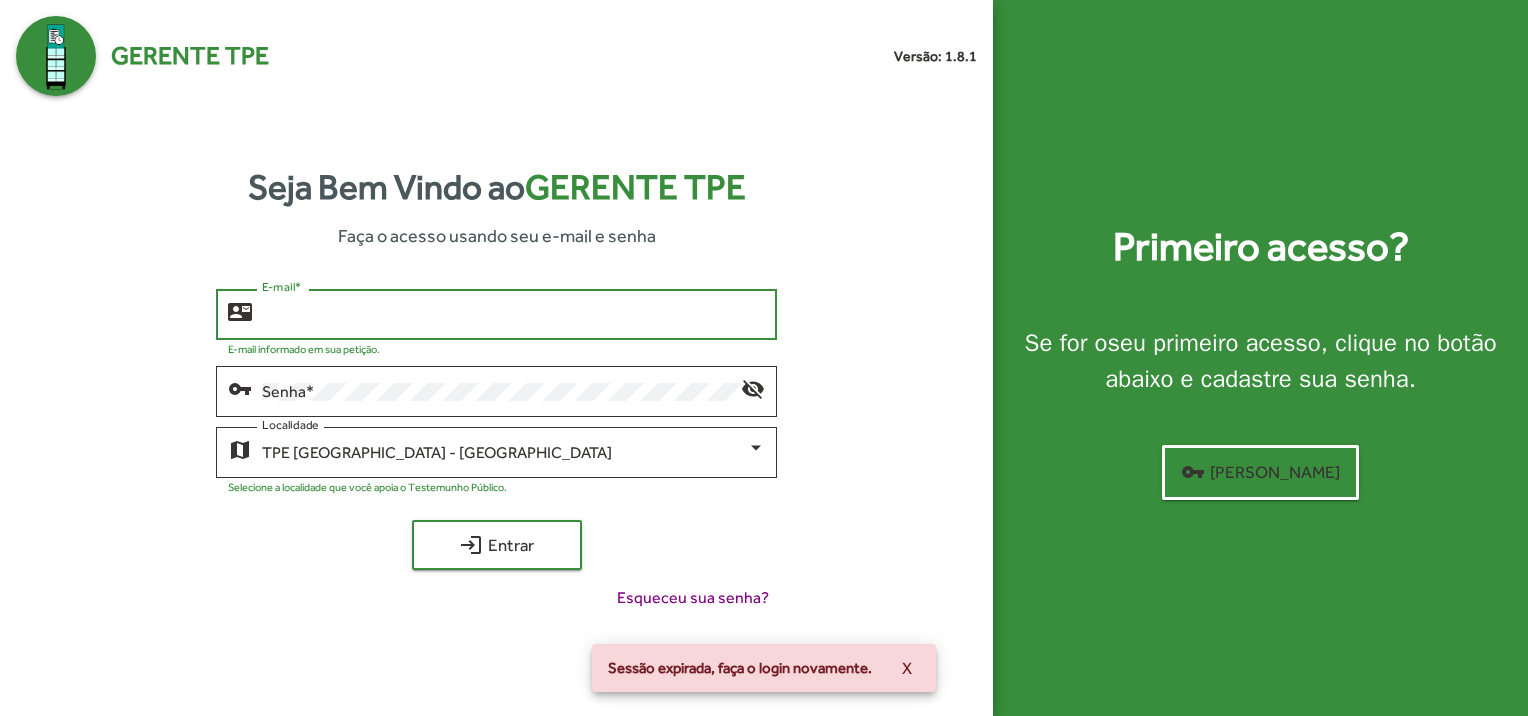 click on "E-mail   *" at bounding box center [513, 315] 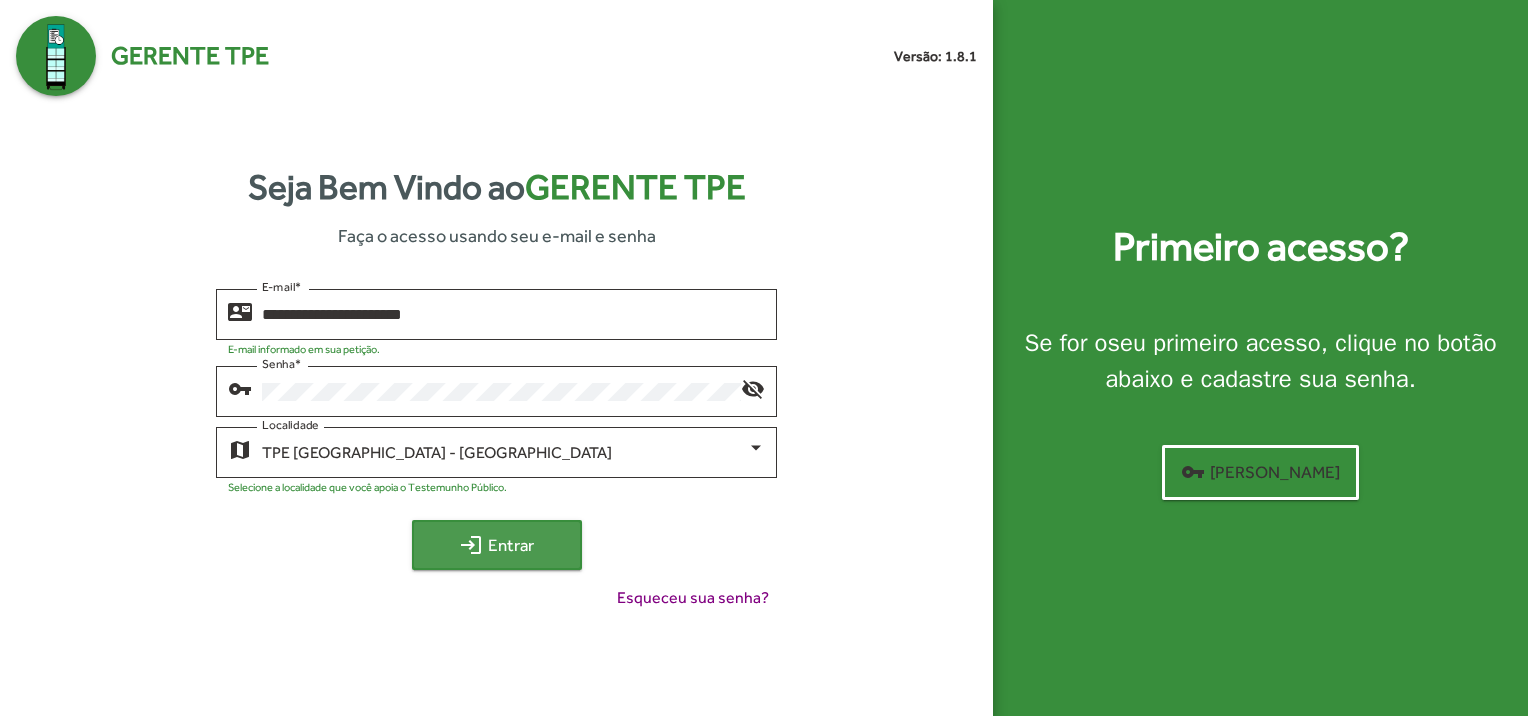 click on "login  Entrar" 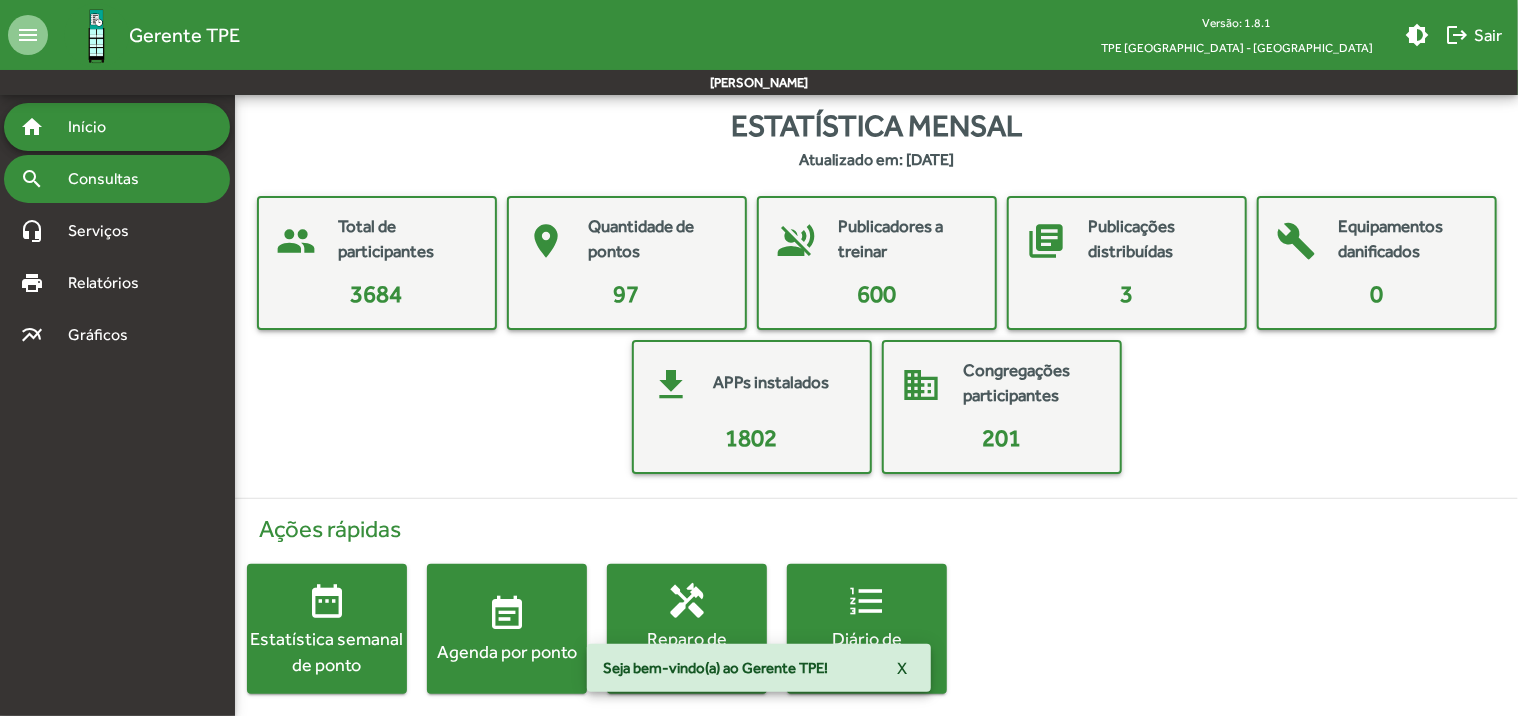 click on "Consultas" at bounding box center (110, 179) 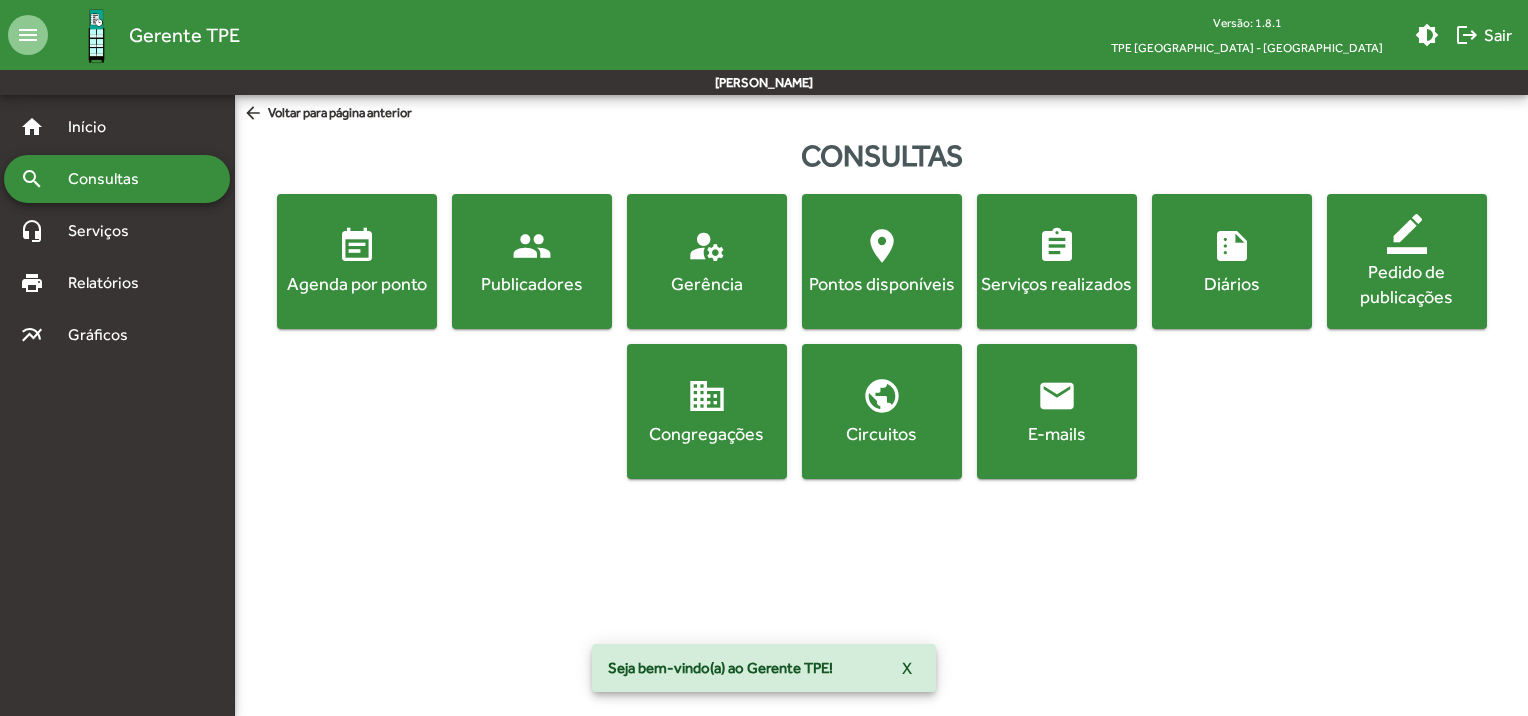 click on "event_note  Agenda por ponto" 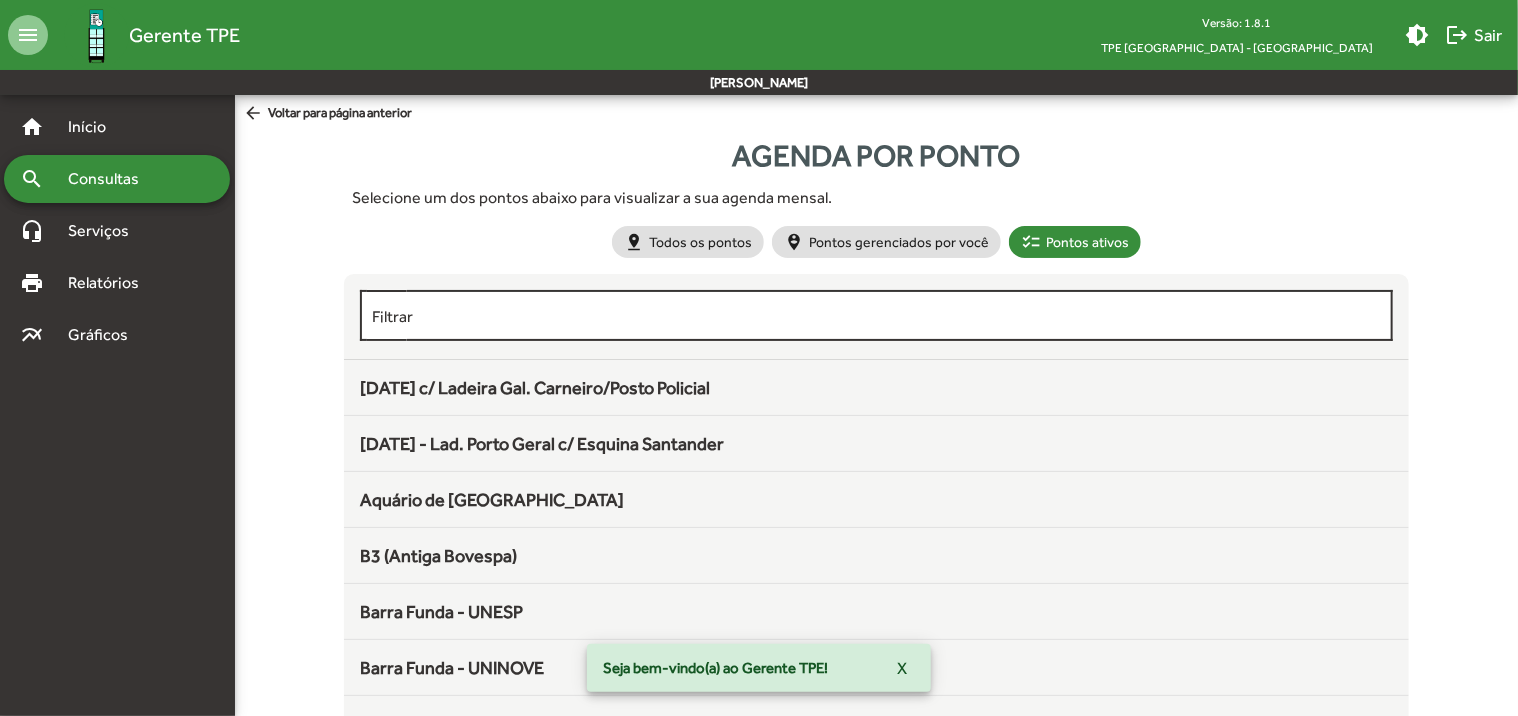 click on "Filtrar" at bounding box center [876, 316] 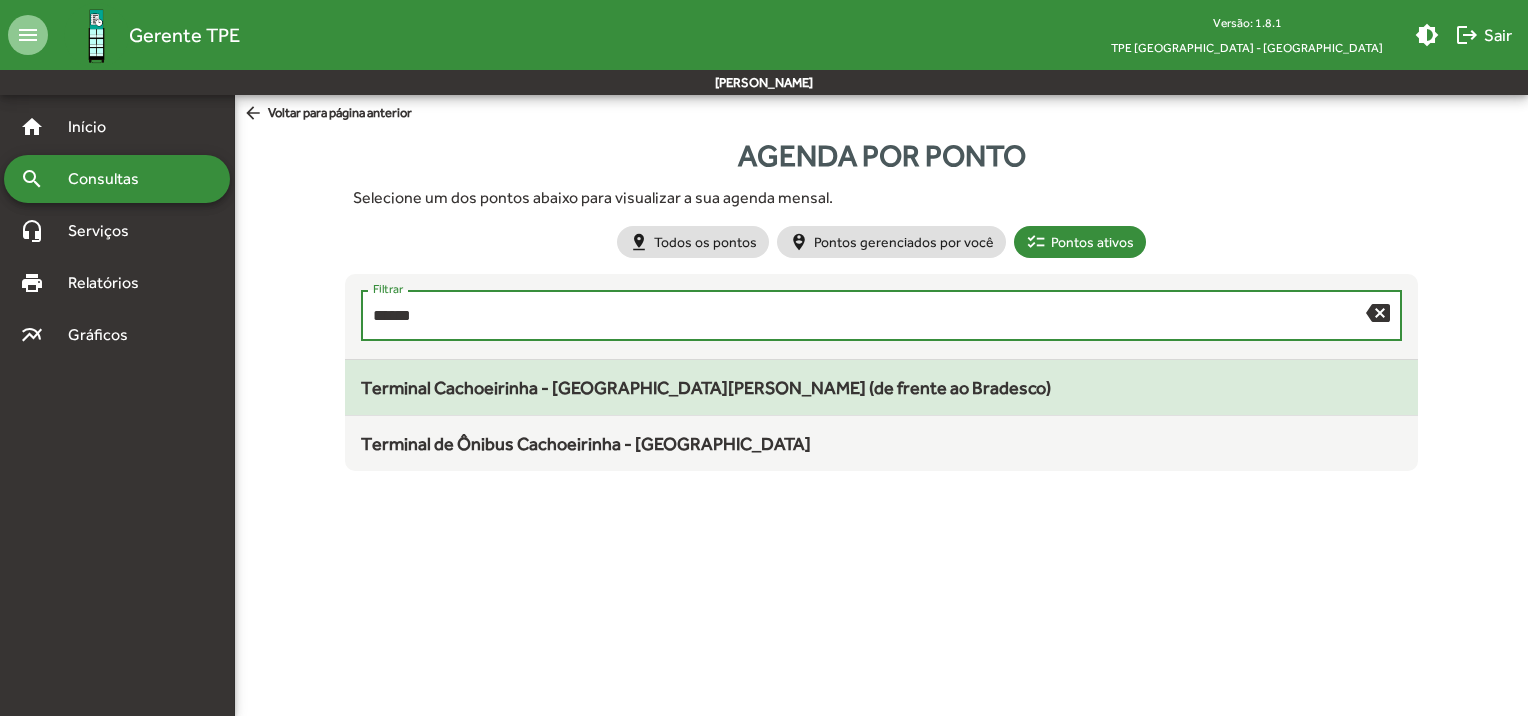 type on "******" 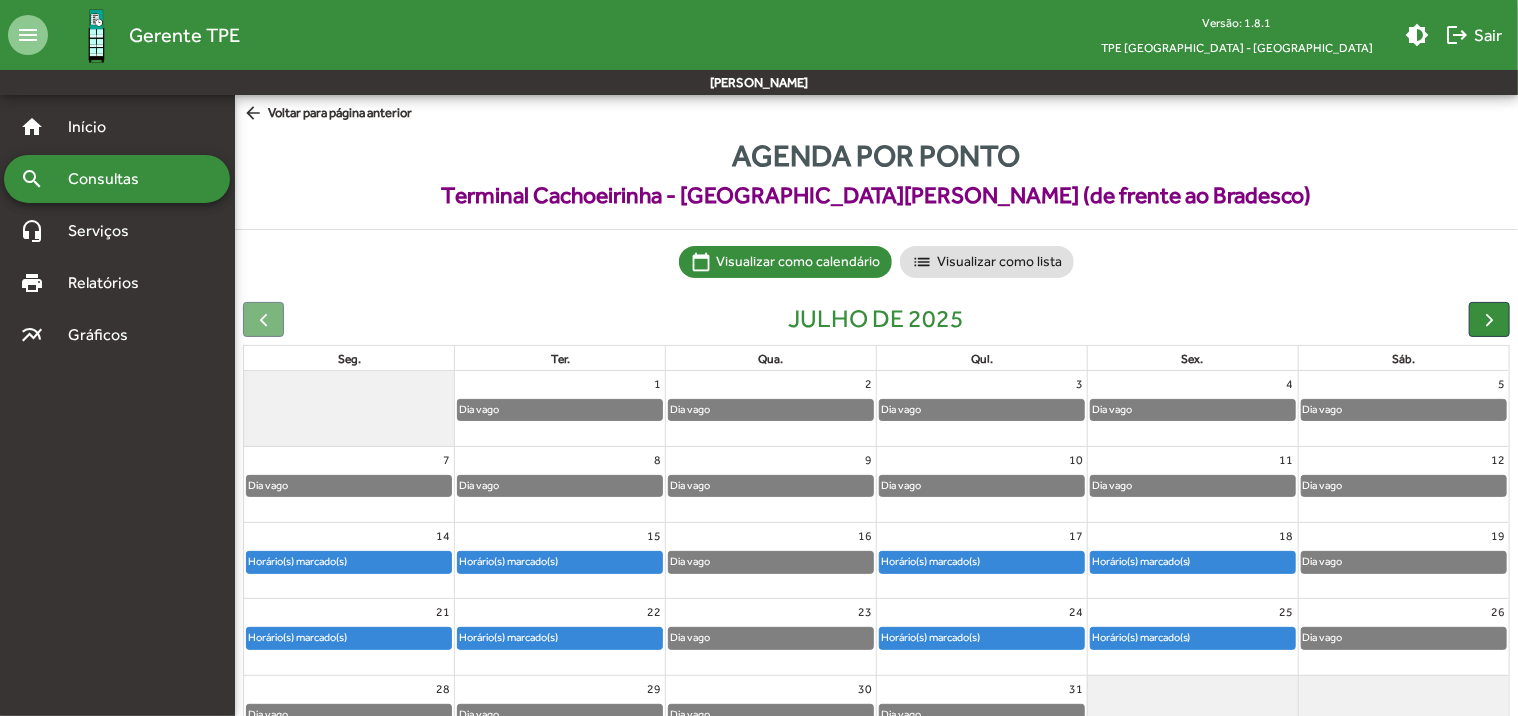 scroll, scrollTop: 100, scrollLeft: 0, axis: vertical 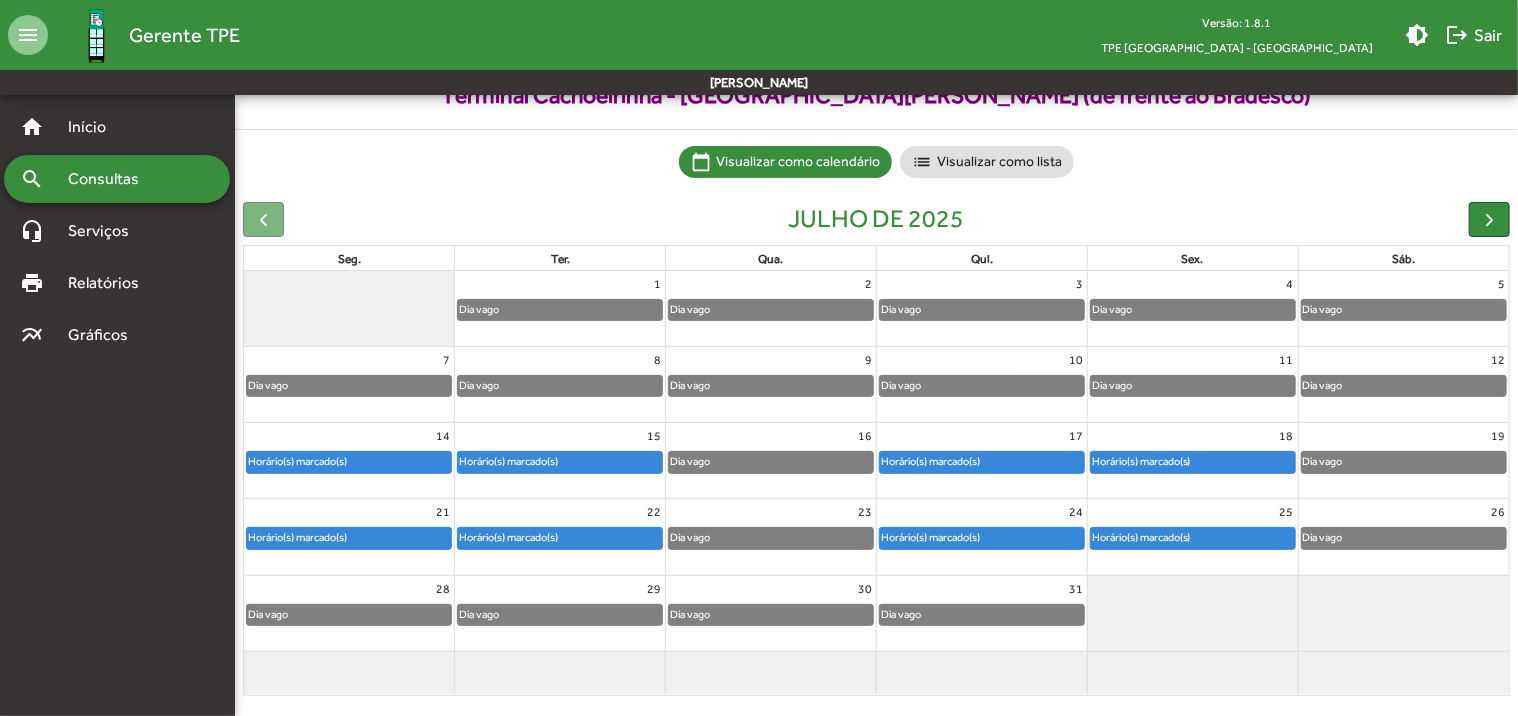 click on "Horário(s) marcado(s)" 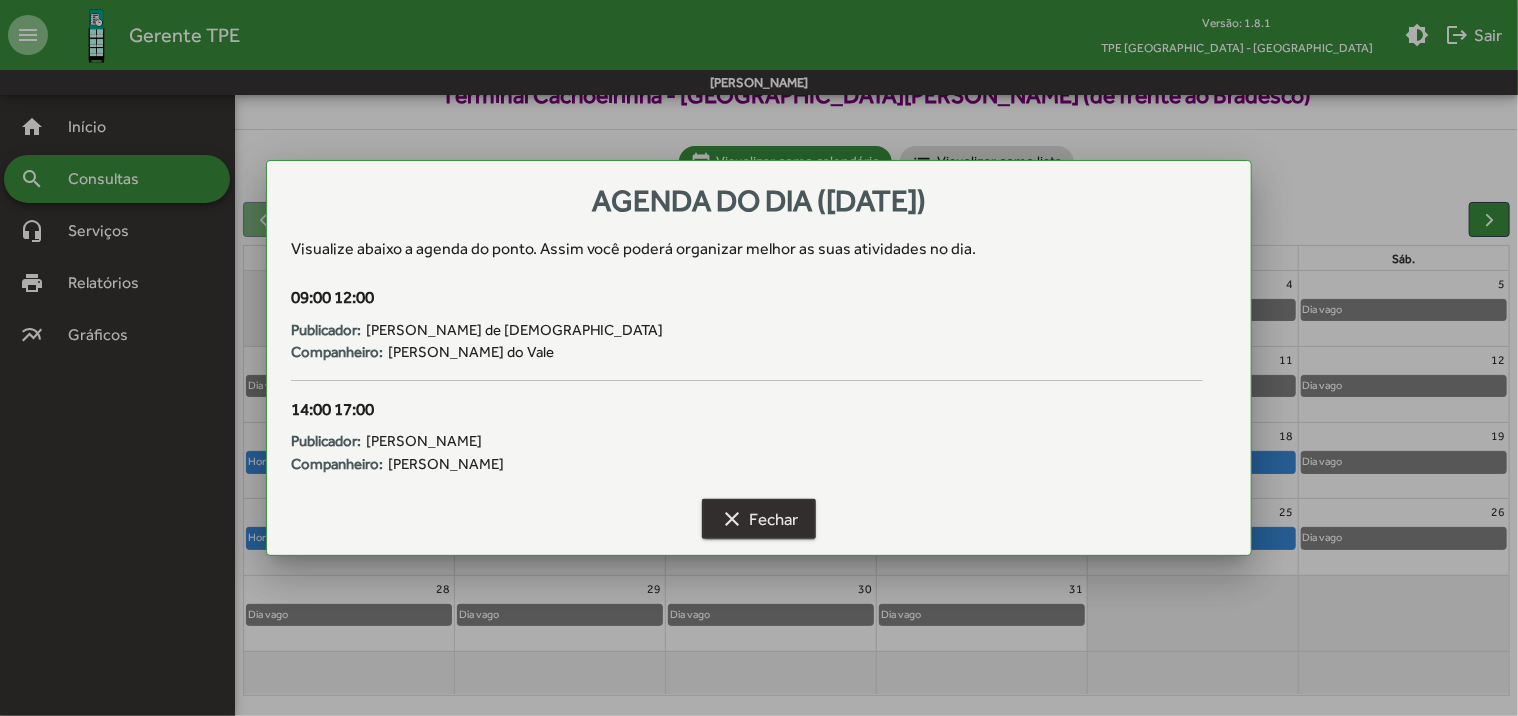 click on "clear  Fechar" at bounding box center [759, 519] 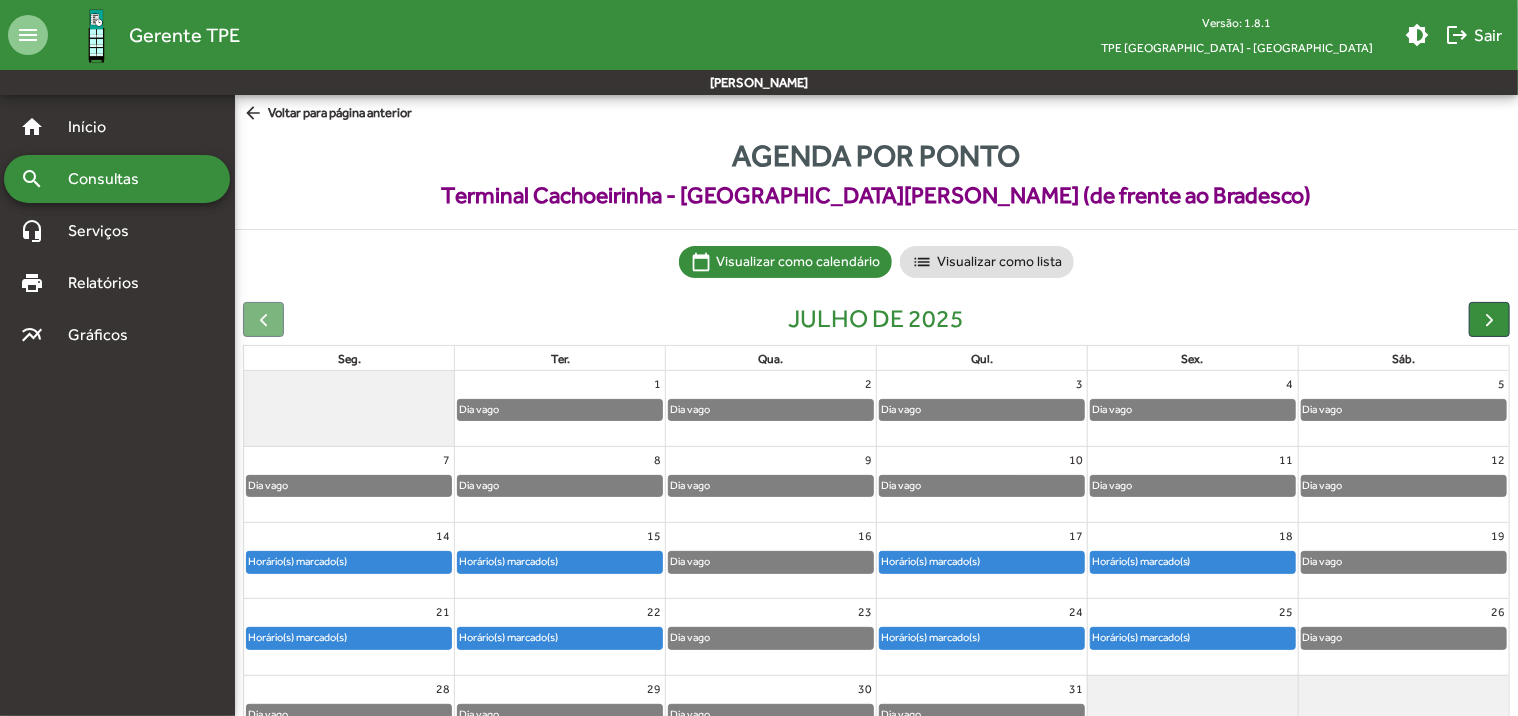 scroll, scrollTop: 100, scrollLeft: 0, axis: vertical 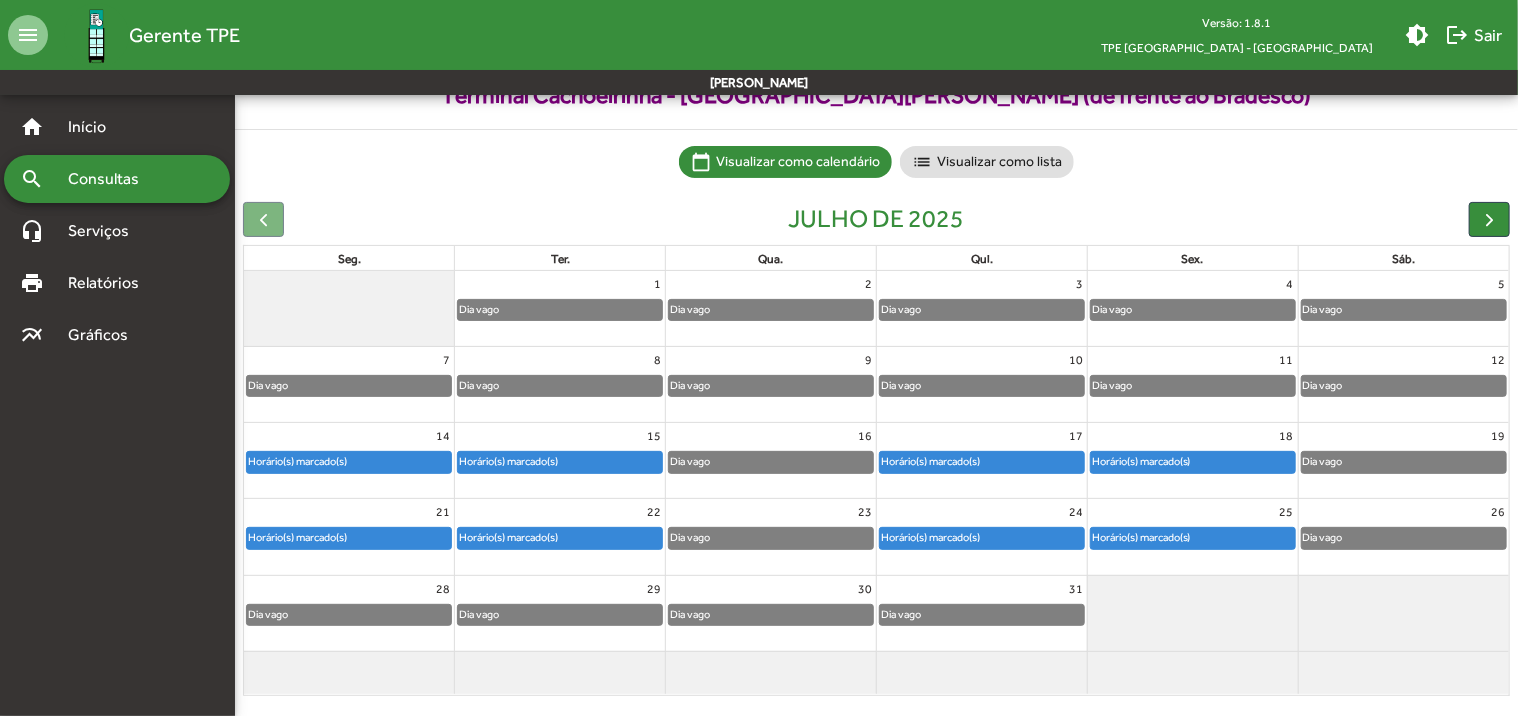 click on "Horário(s) marcado(s)" 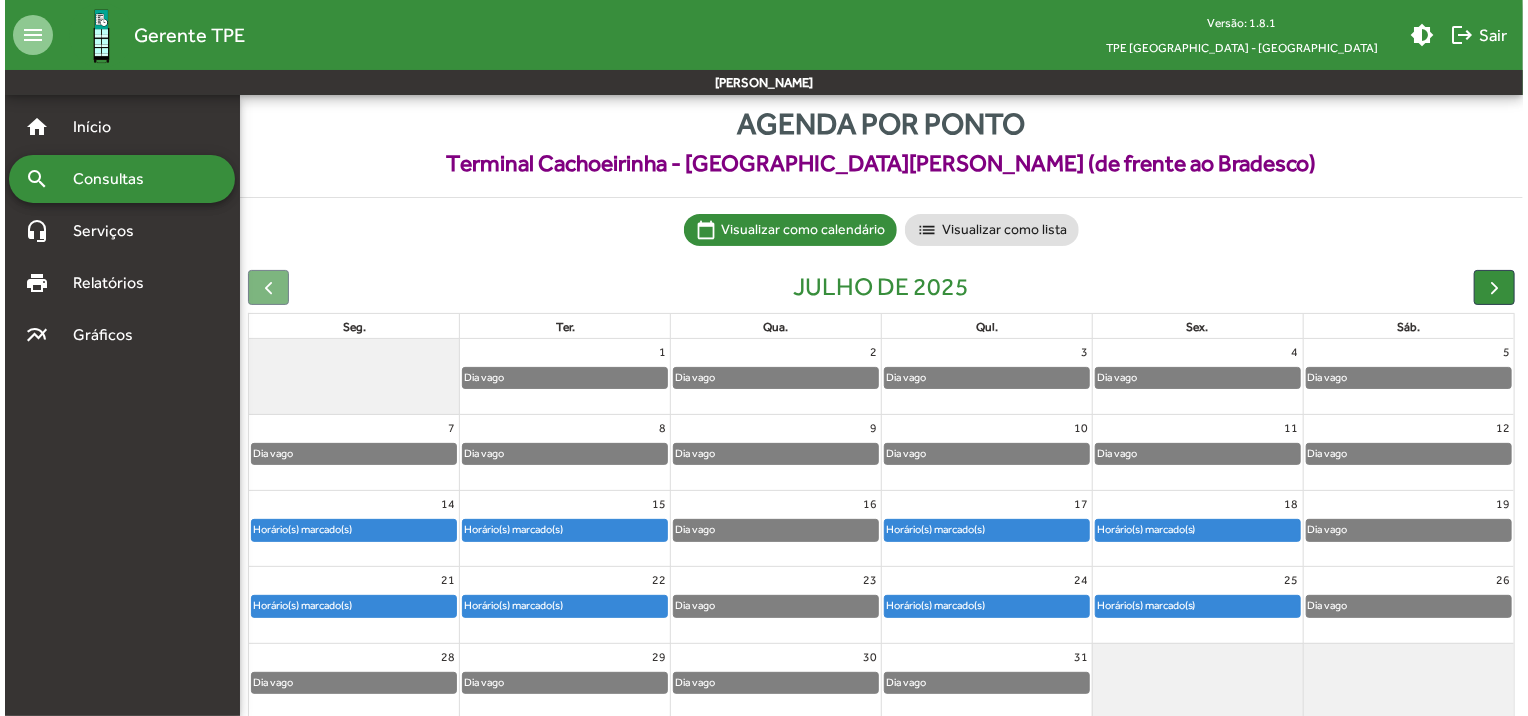 scroll, scrollTop: 0, scrollLeft: 0, axis: both 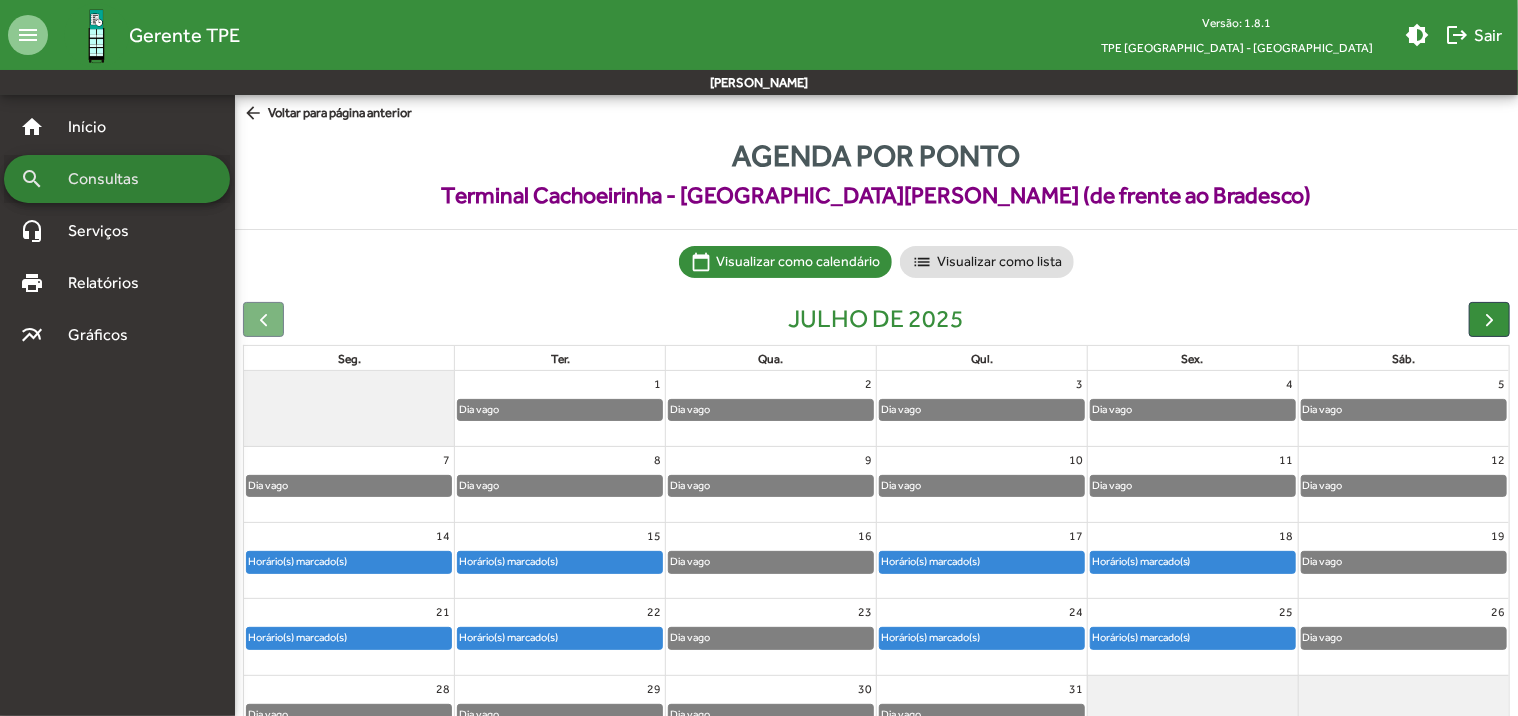 click on "Consultas" at bounding box center [110, 179] 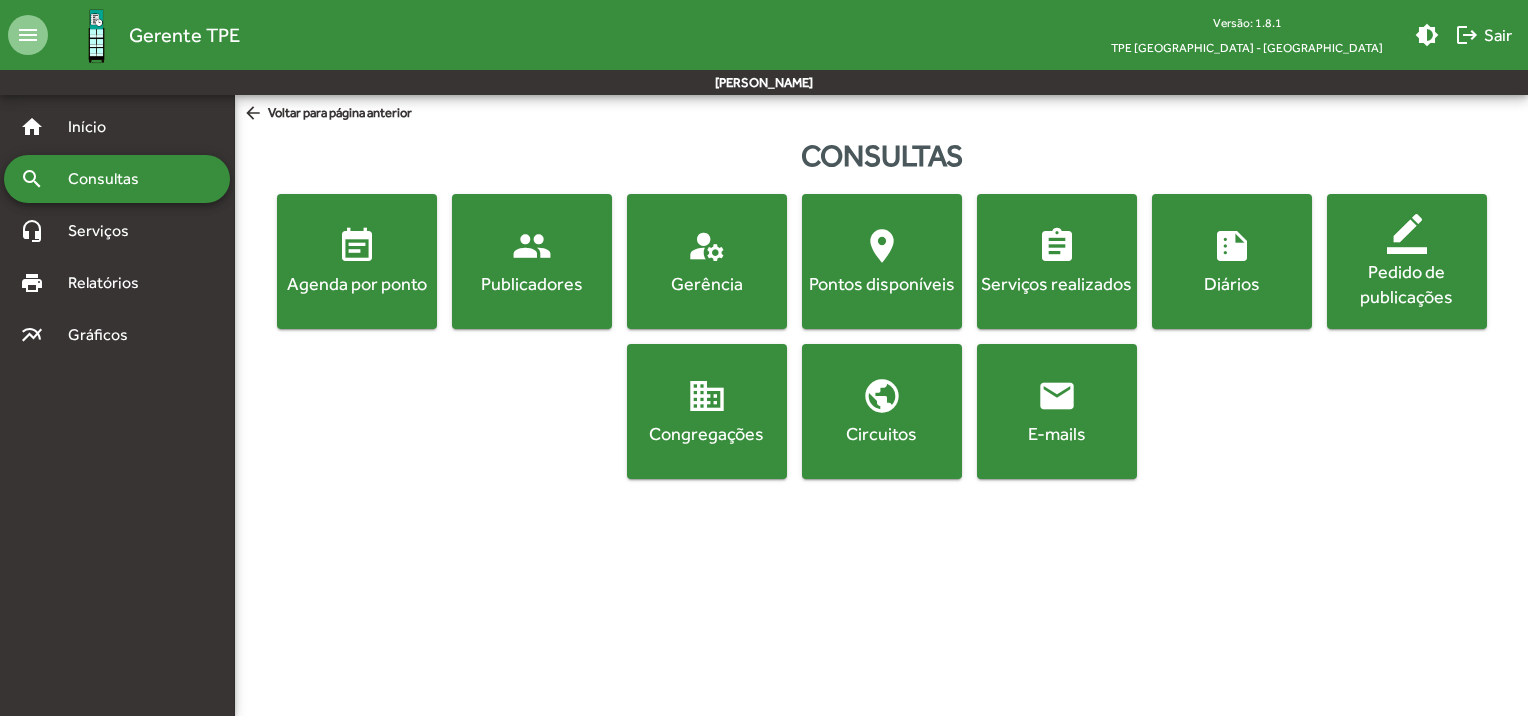 click on "event_note  Agenda por ponto" 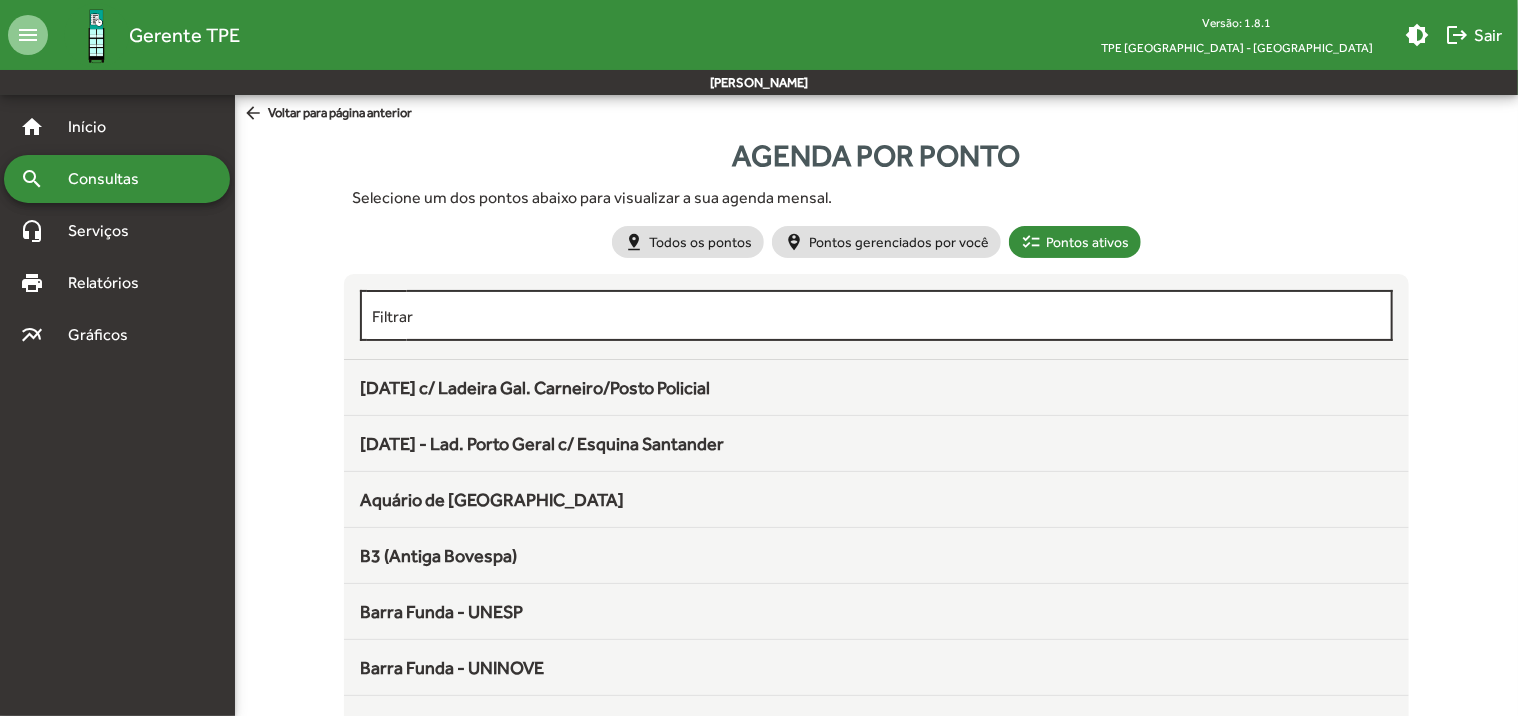 click on "Filtrar" at bounding box center [876, 316] 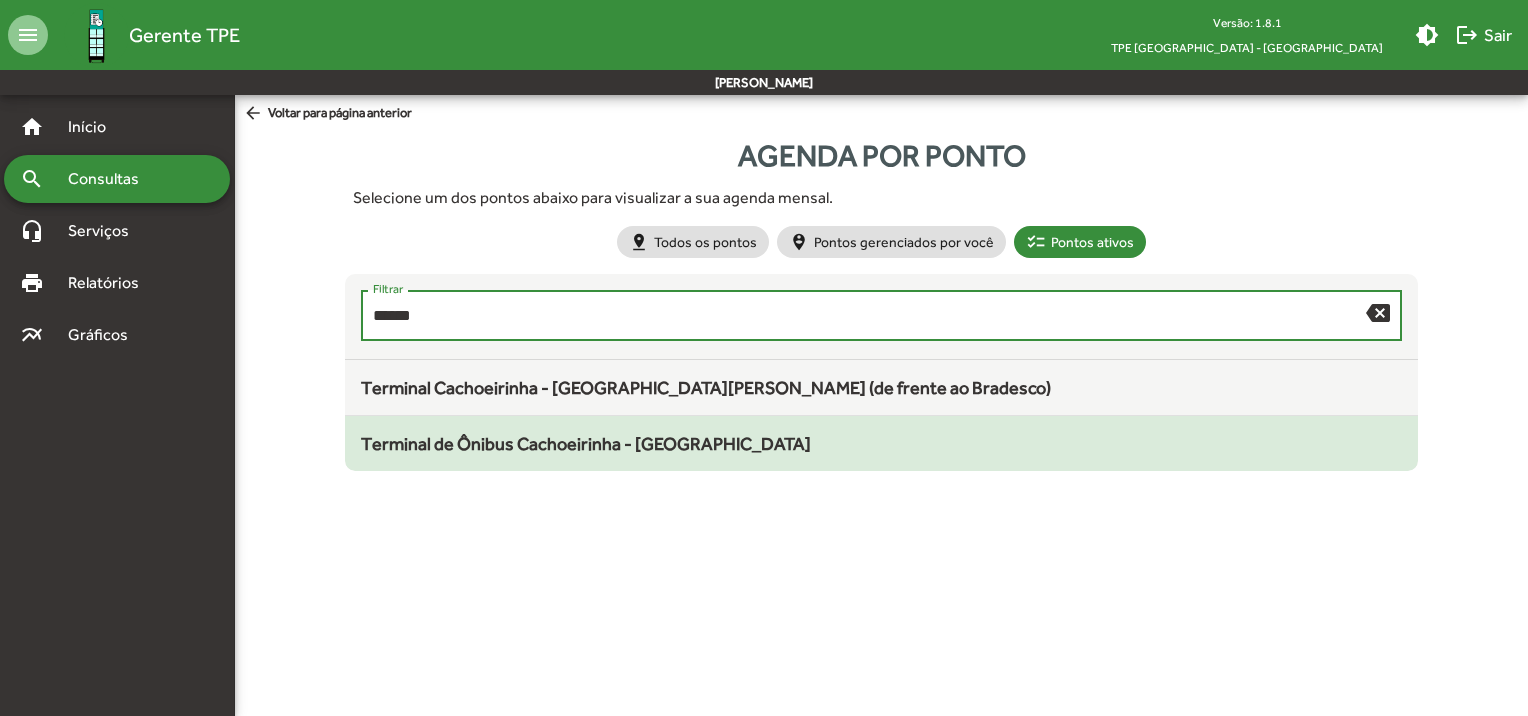 type on "******" 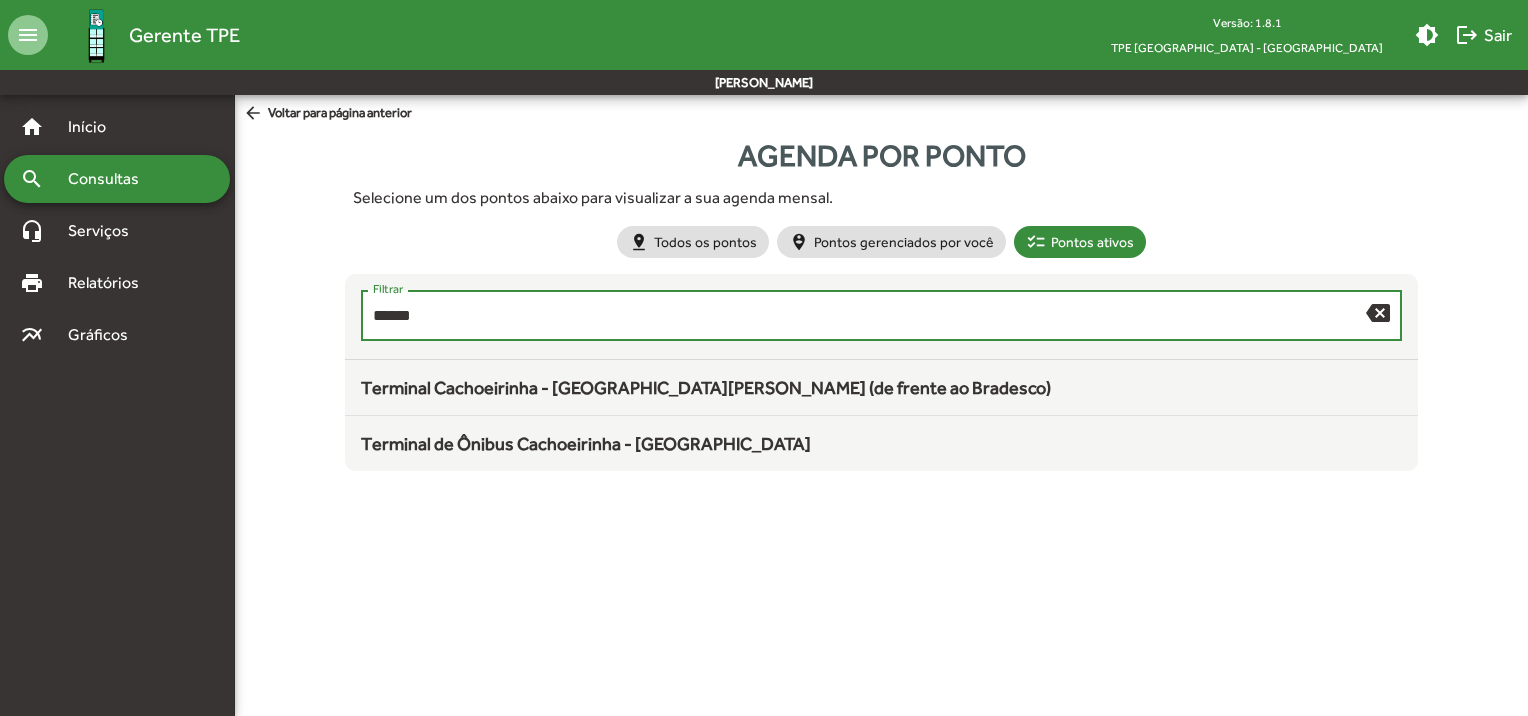 click on "Terminal de Ônibus Cachoeirinha - [GEOGRAPHIC_DATA]" 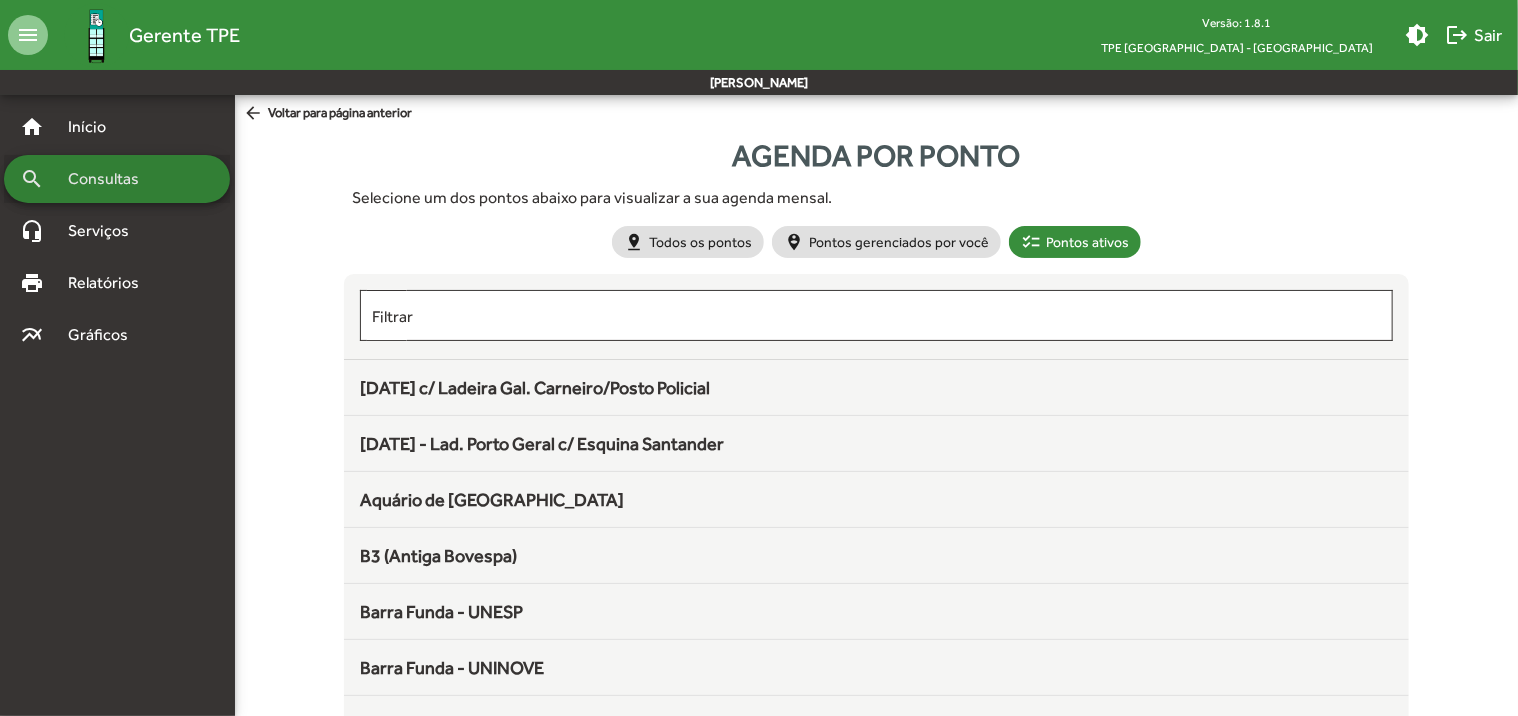 click on "Consultas" at bounding box center [110, 179] 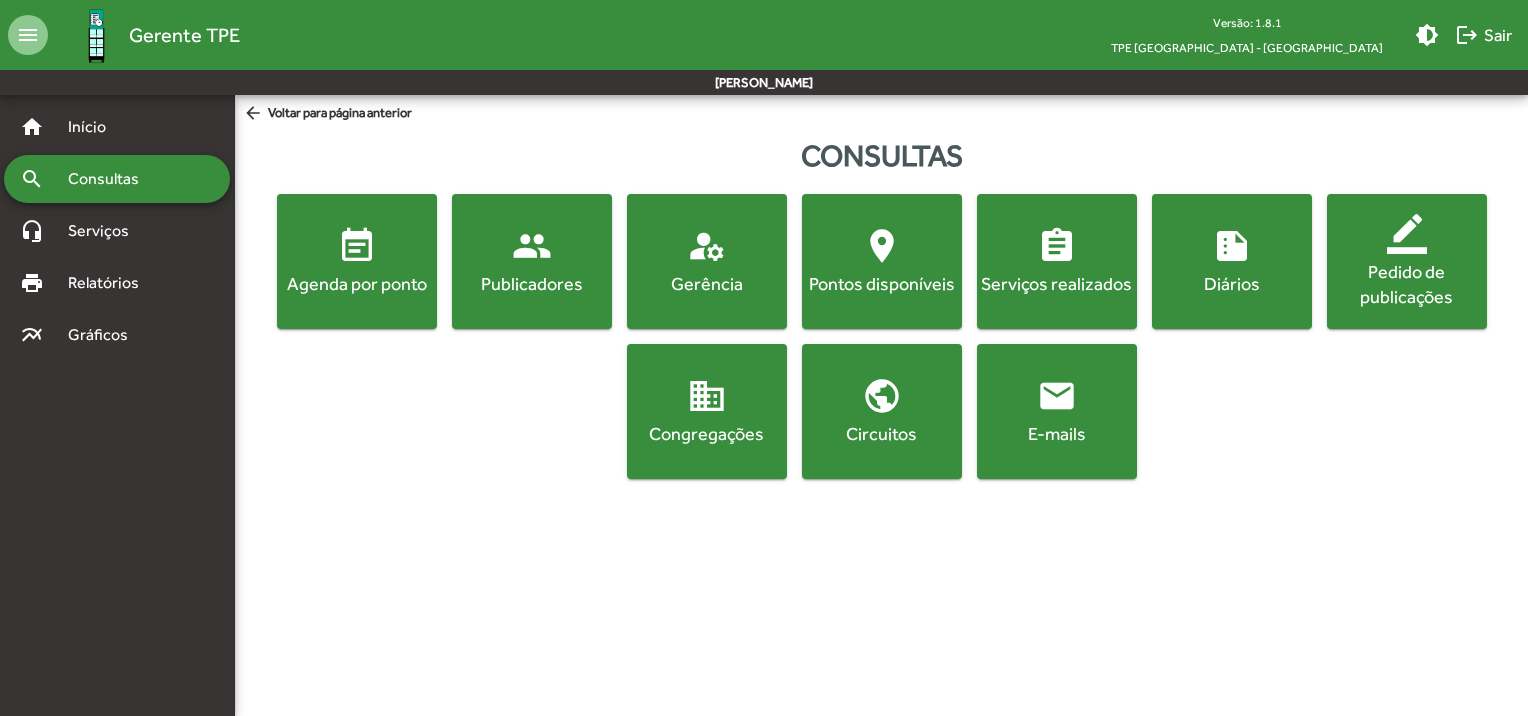 click on "people  Publicadores" 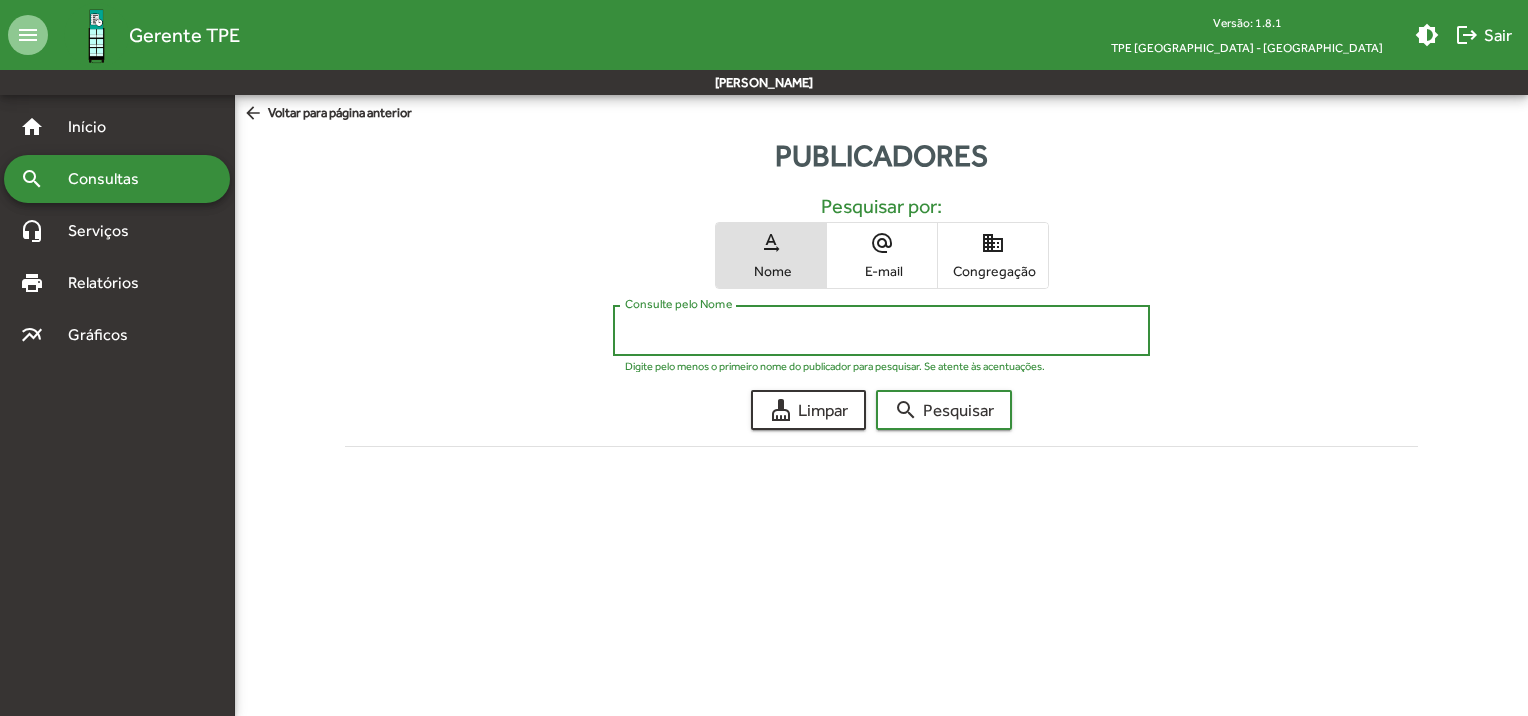 click on "Consulte pelo Nome" at bounding box center (881, 331) 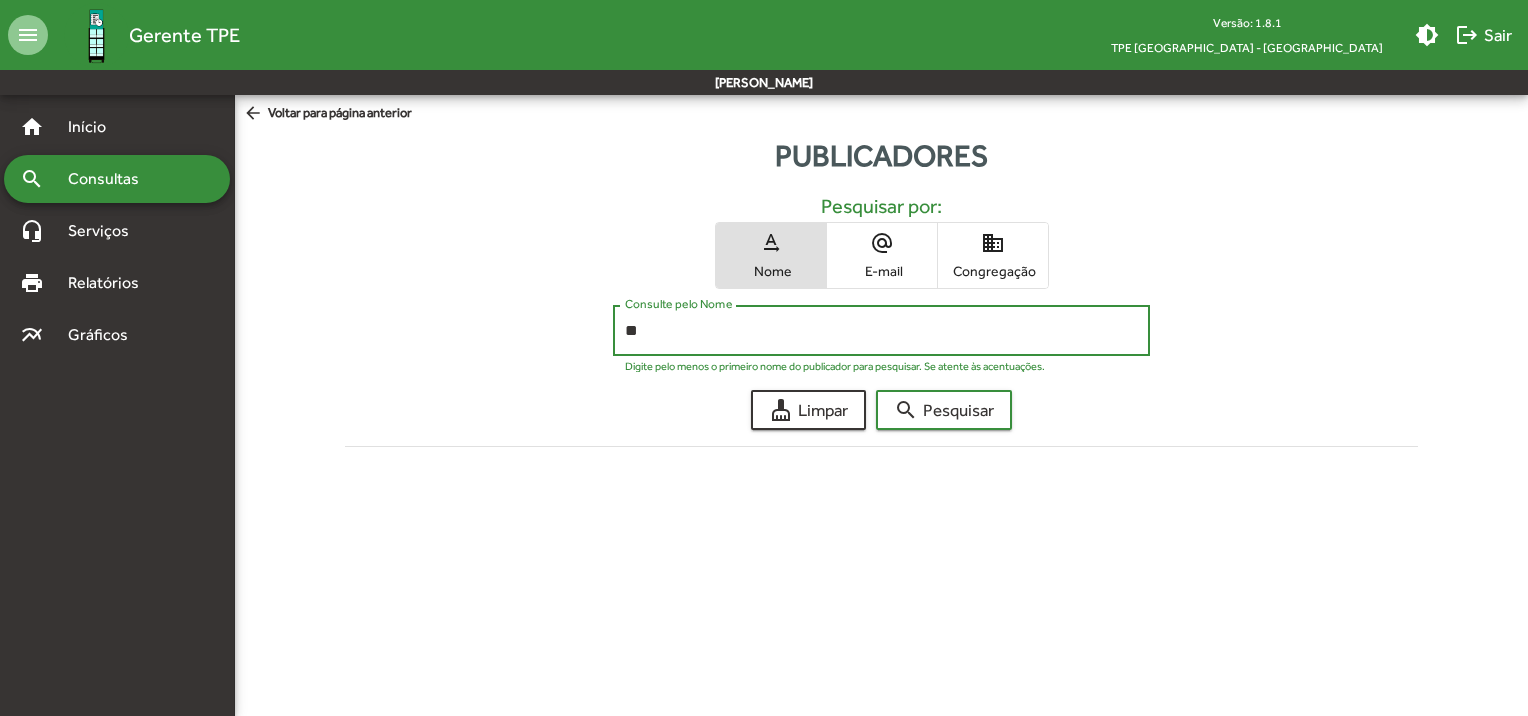 type on "*" 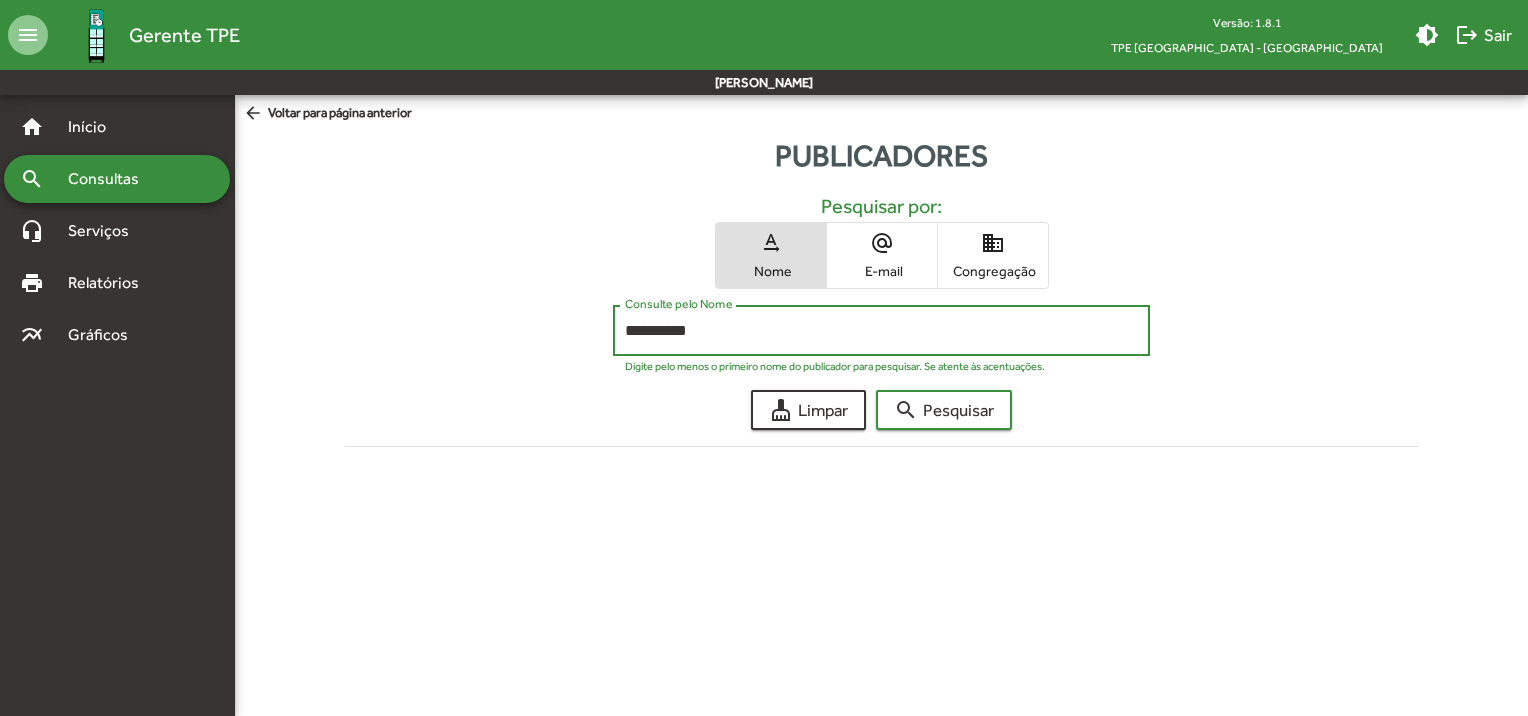 type on "**********" 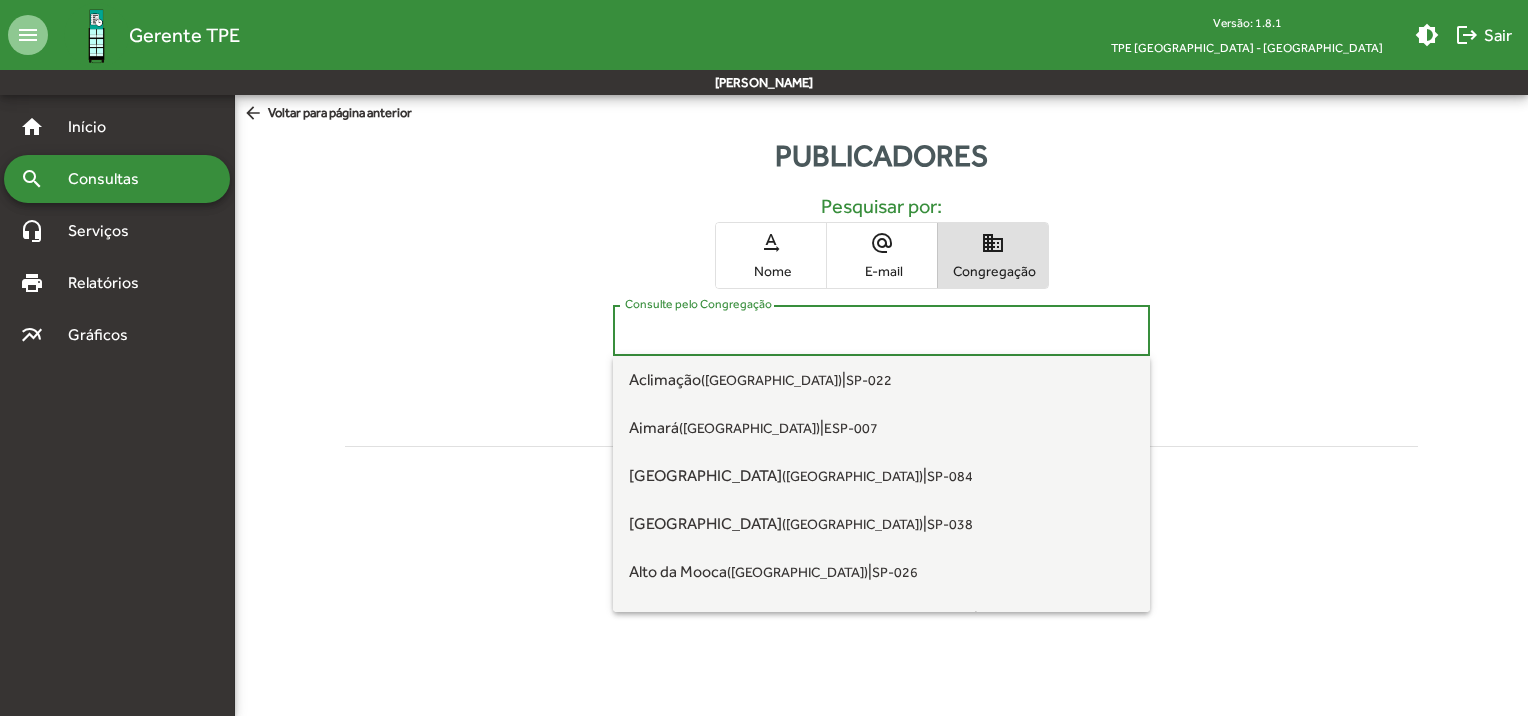 click on "Consulte pelo Congregação" at bounding box center (881, 331) 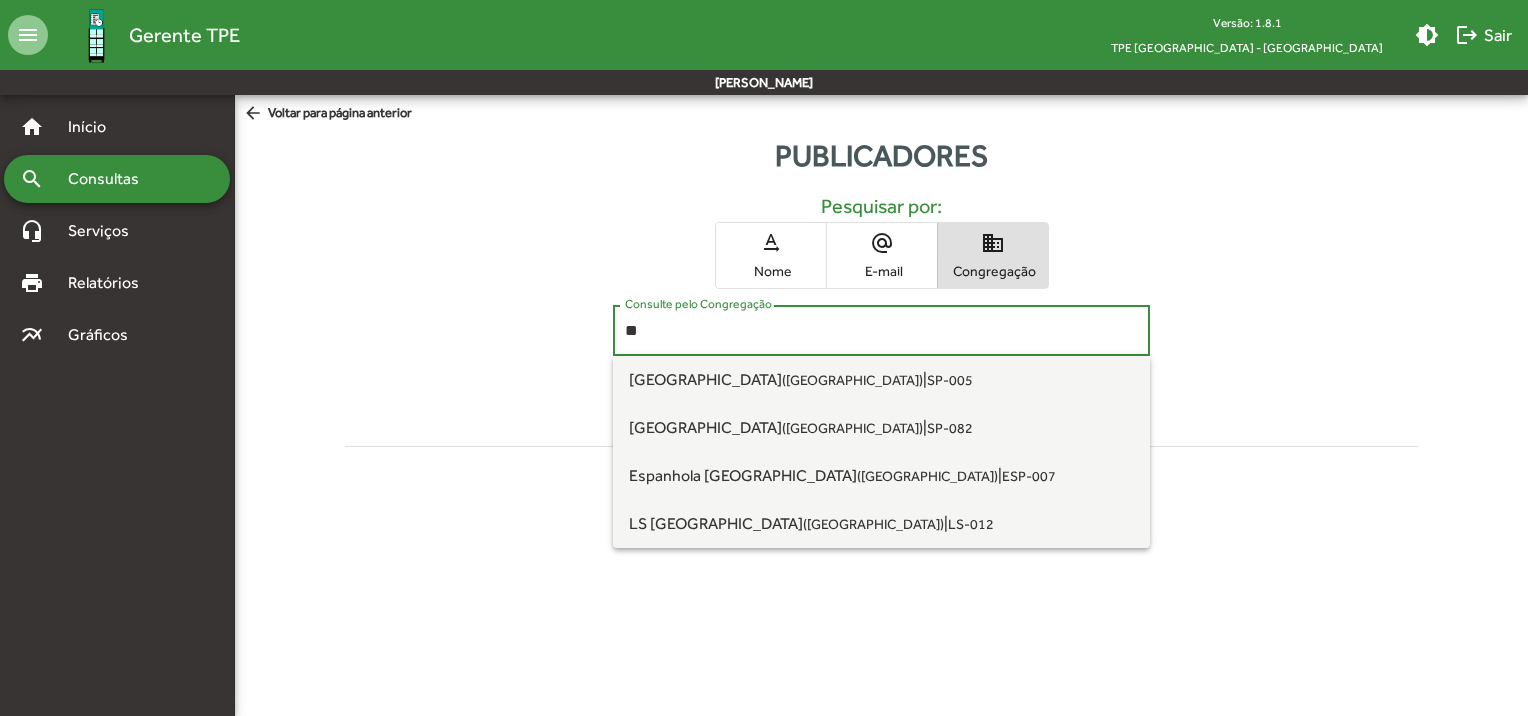 type on "*" 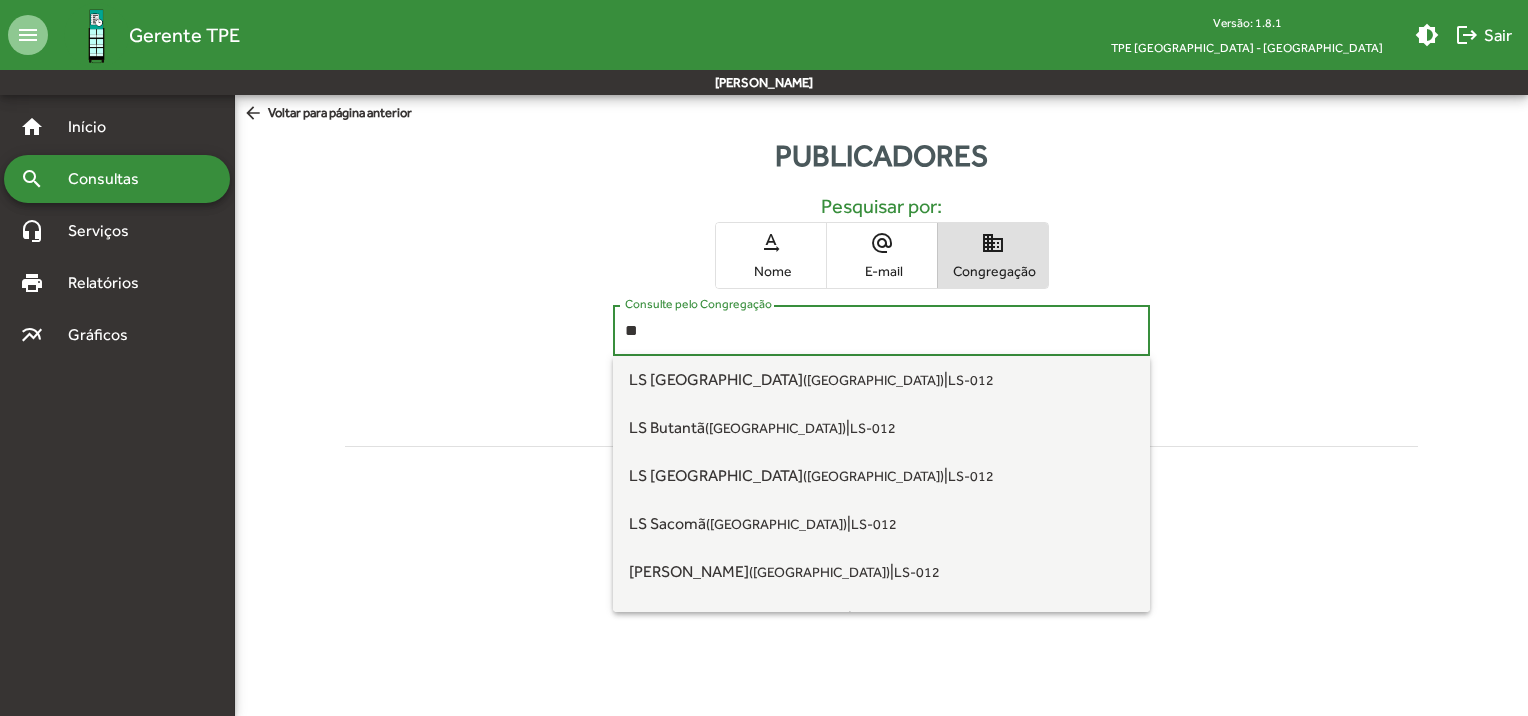type on "*" 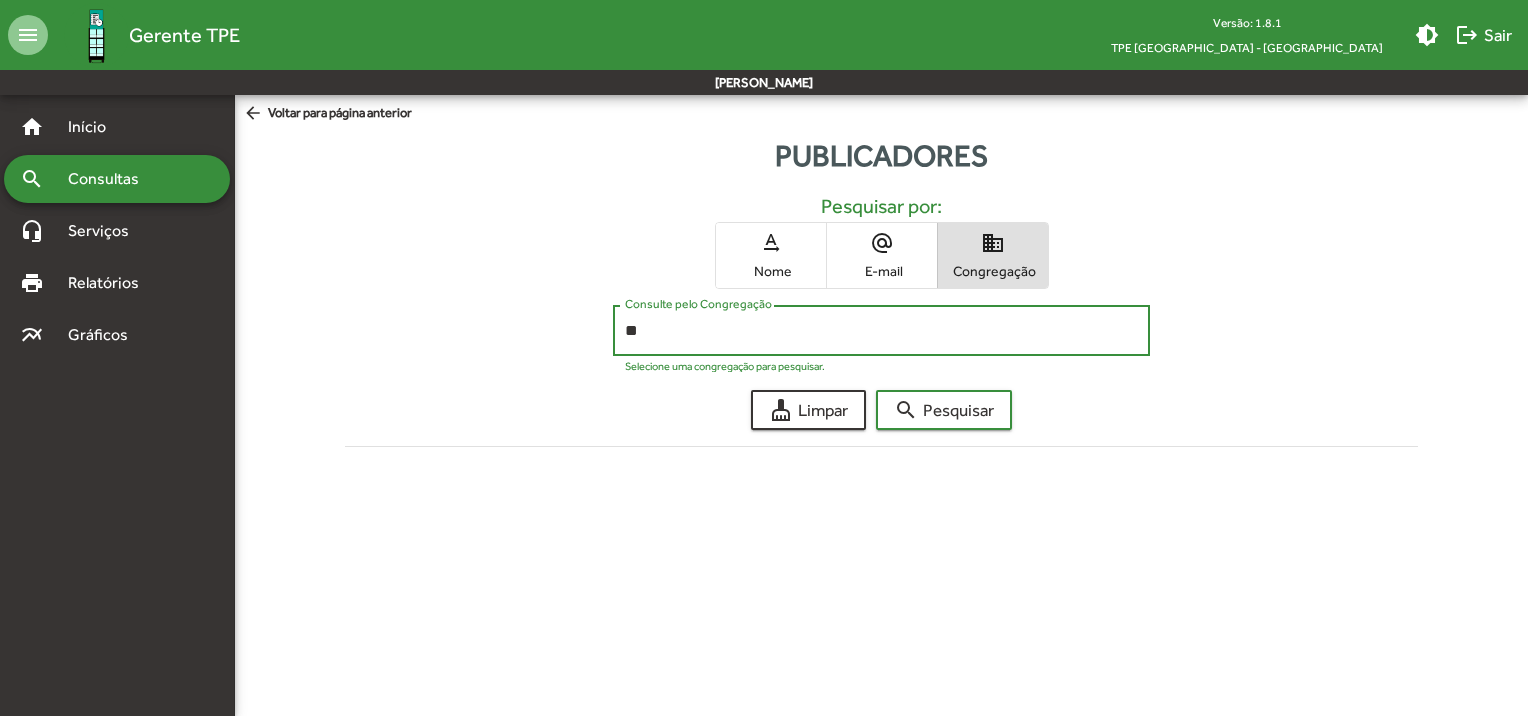 type on "*" 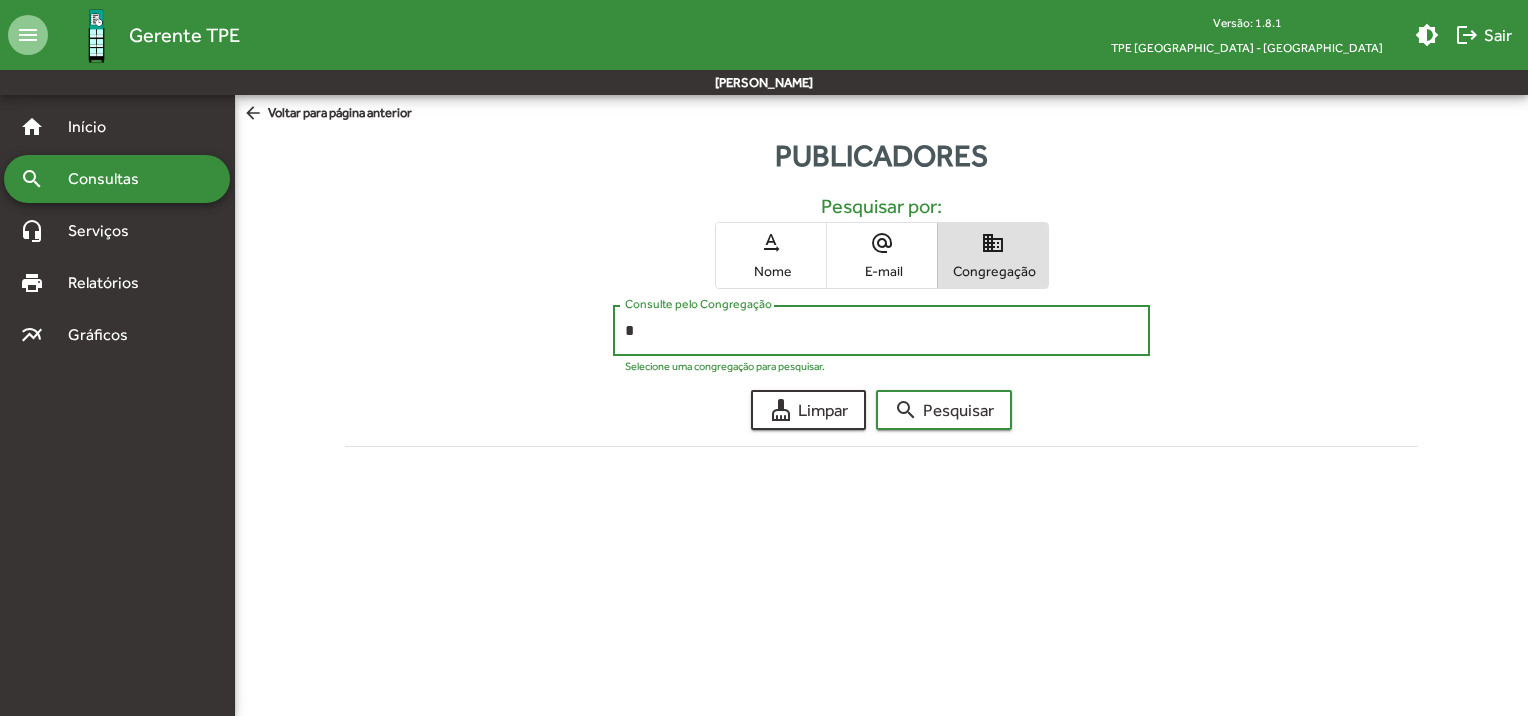 type 